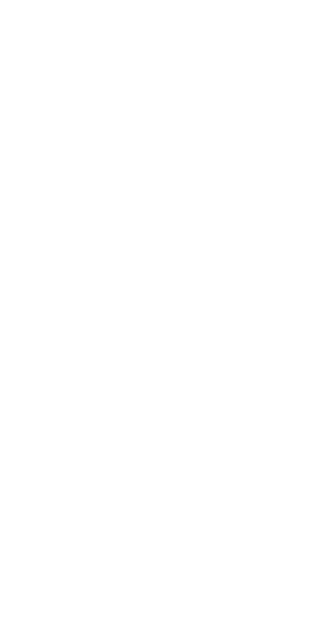 scroll, scrollTop: 0, scrollLeft: 0, axis: both 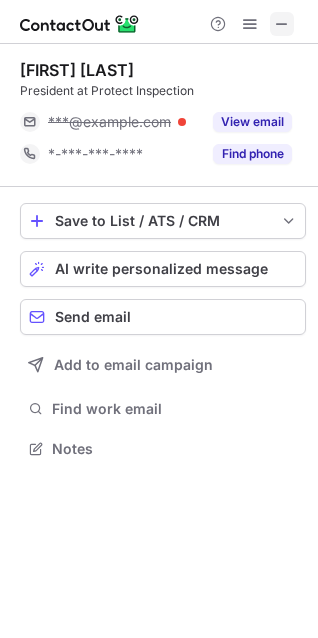 click at bounding box center [282, 24] 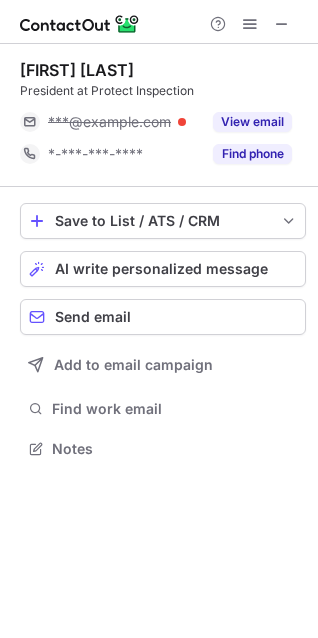 type 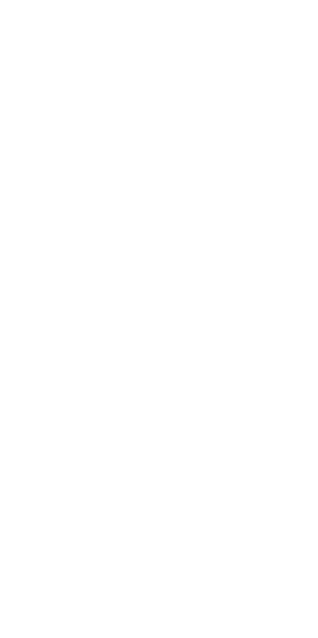 scroll, scrollTop: 0, scrollLeft: 0, axis: both 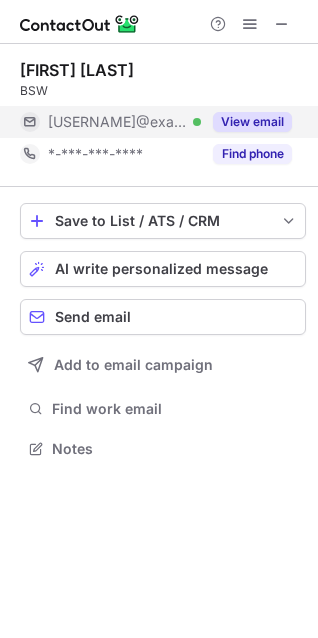 drag, startPoint x: 255, startPoint y: 122, endPoint x: 275, endPoint y: 126, distance: 20.396078 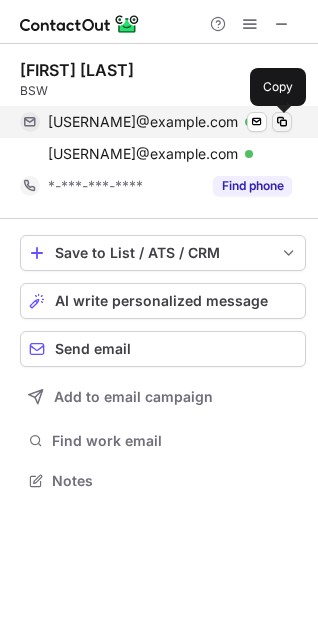 scroll, scrollTop: 9, scrollLeft: 9, axis: both 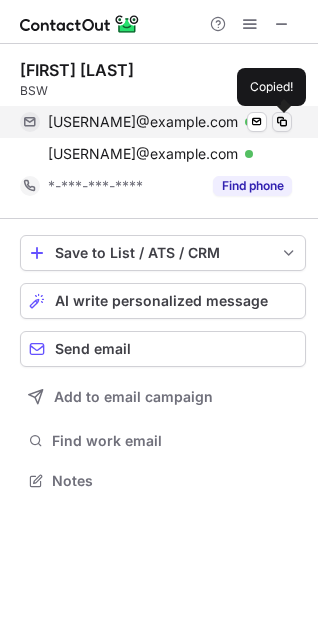 type 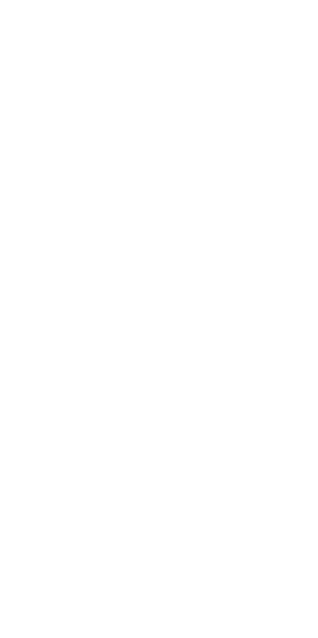 scroll, scrollTop: 0, scrollLeft: 0, axis: both 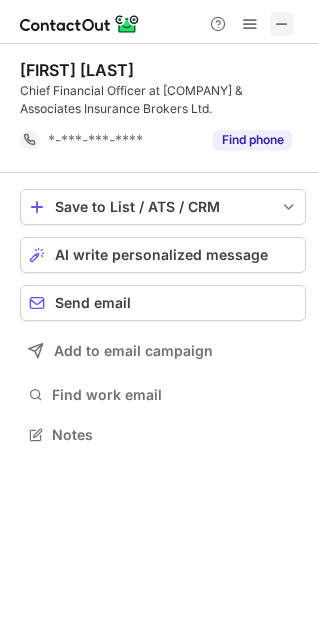 click at bounding box center [282, 24] 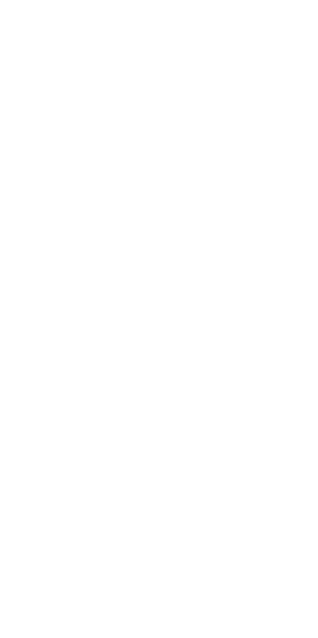 scroll, scrollTop: 0, scrollLeft: 0, axis: both 